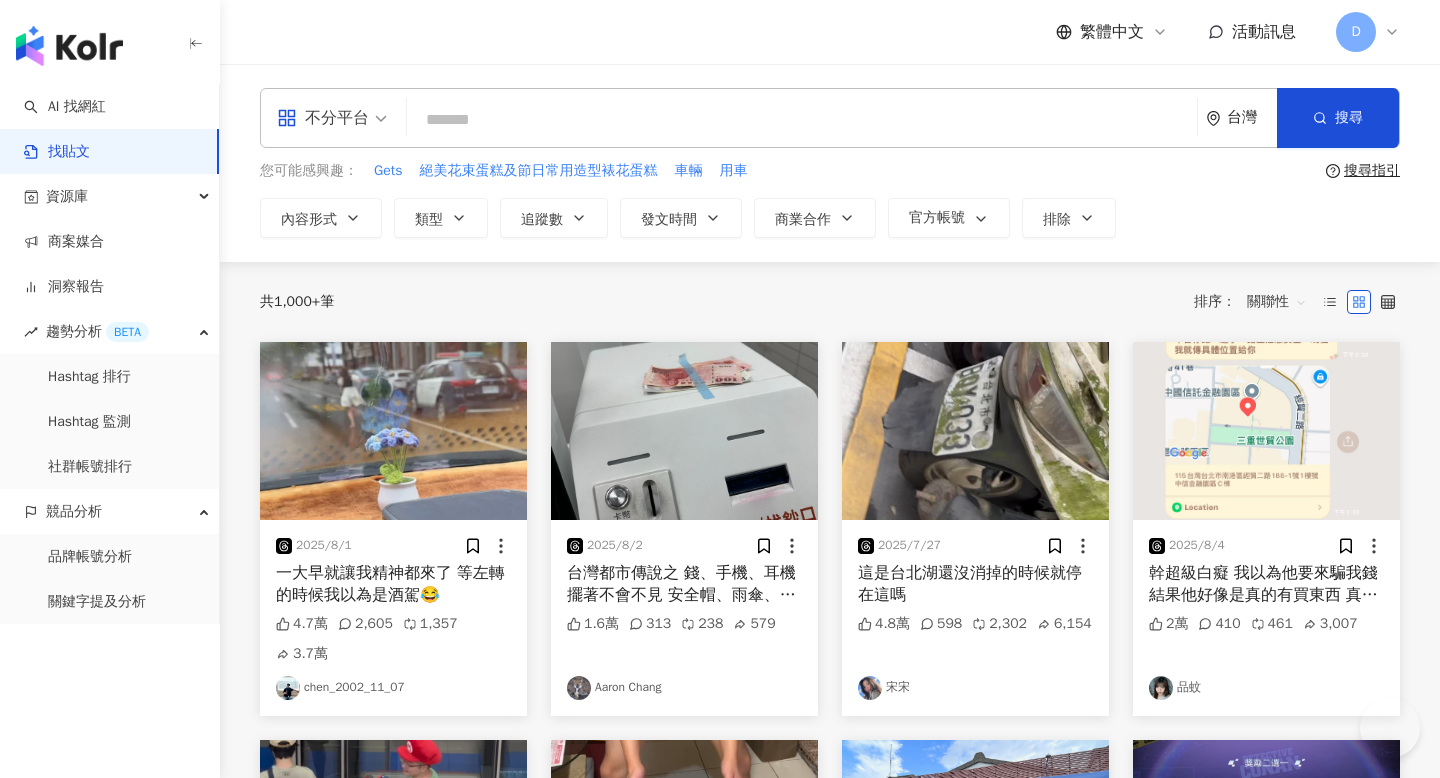 scroll, scrollTop: 0, scrollLeft: 0, axis: both 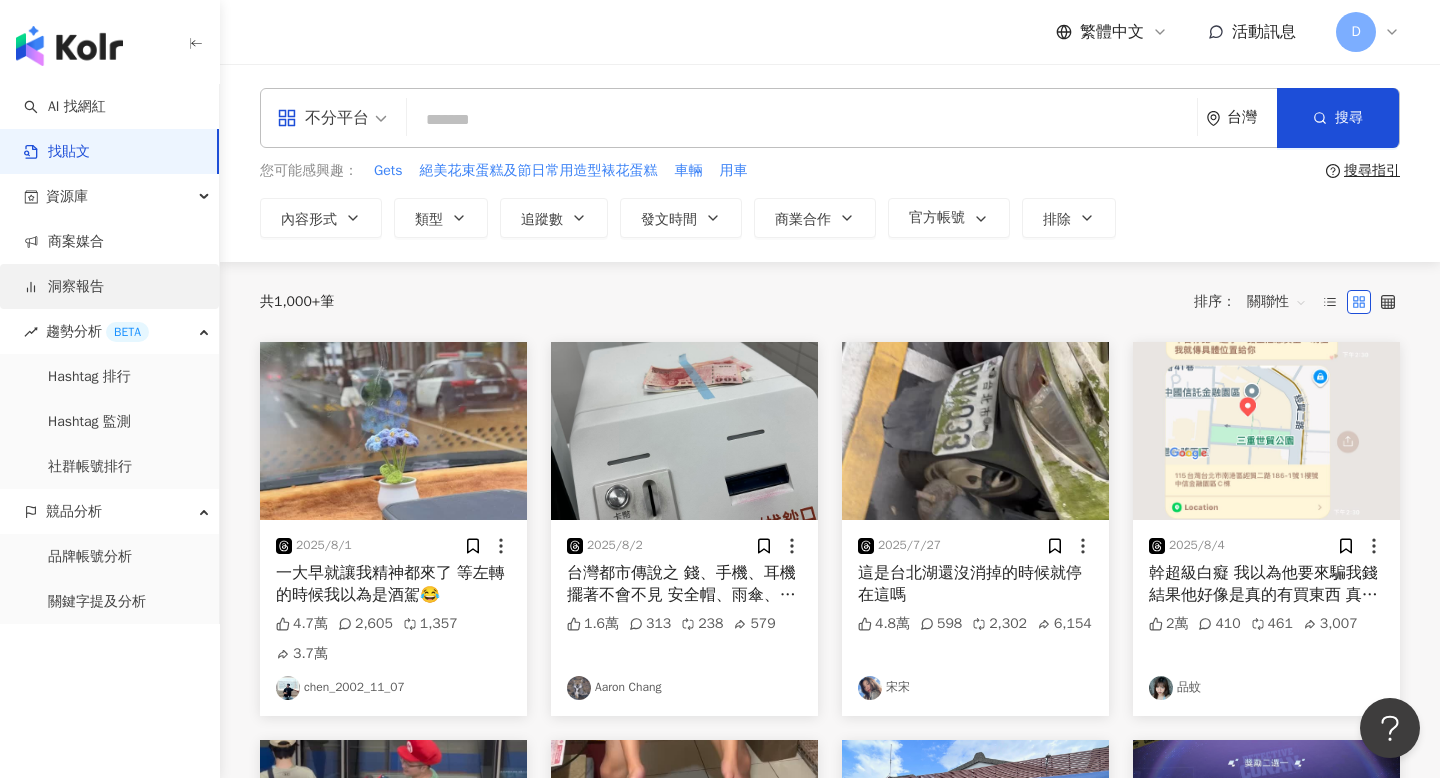 click on "洞察報告" at bounding box center [64, 287] 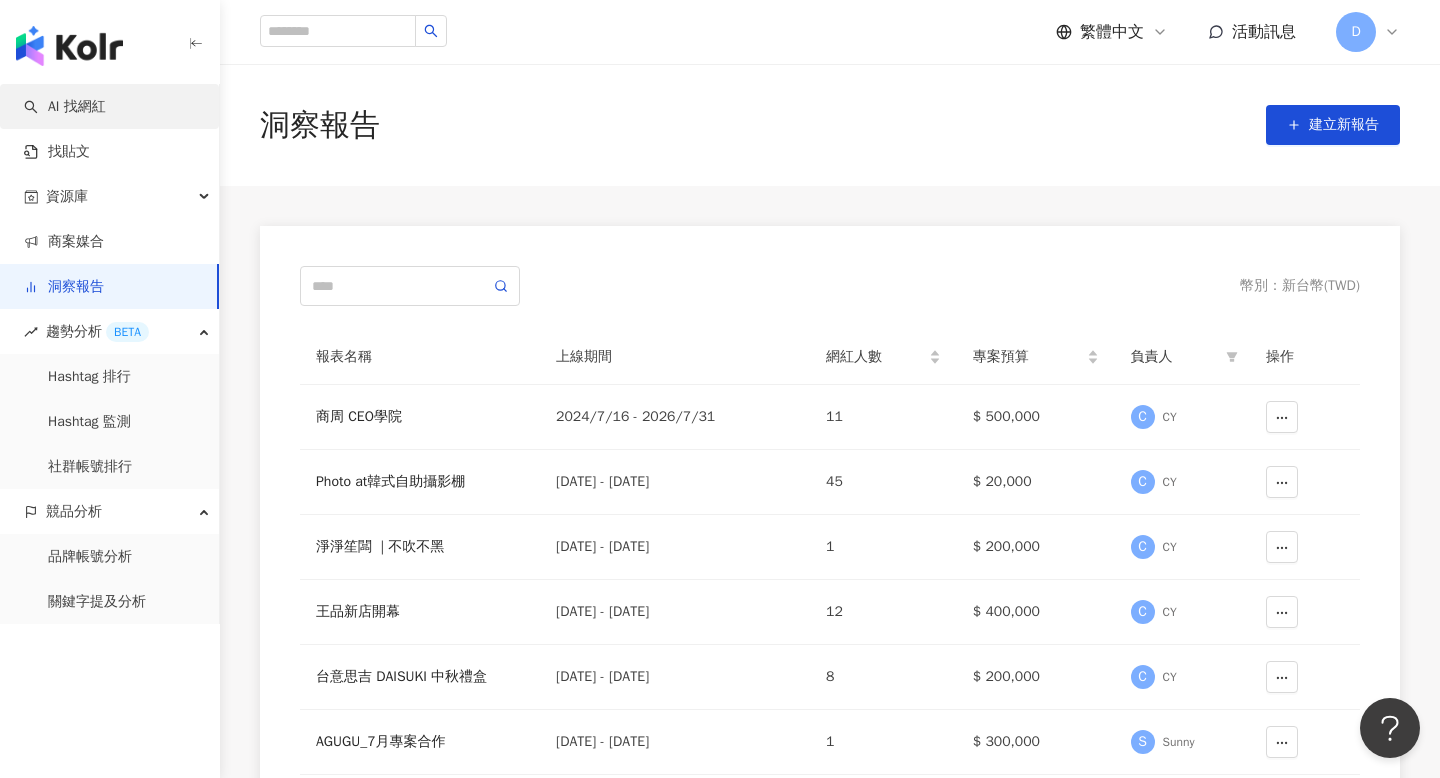 click on "AI 找網紅" at bounding box center [65, 107] 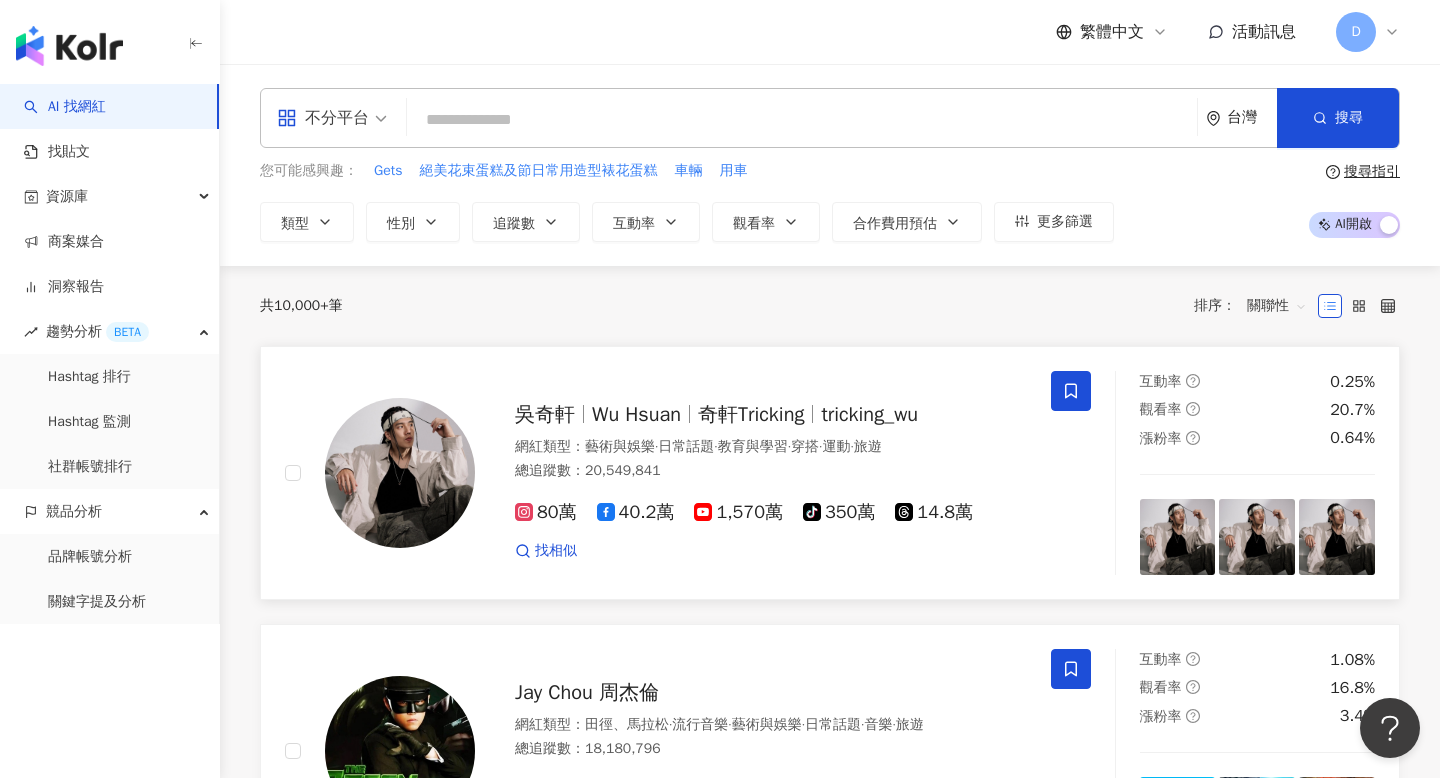 click on "奇軒Tricking" at bounding box center [751, 414] 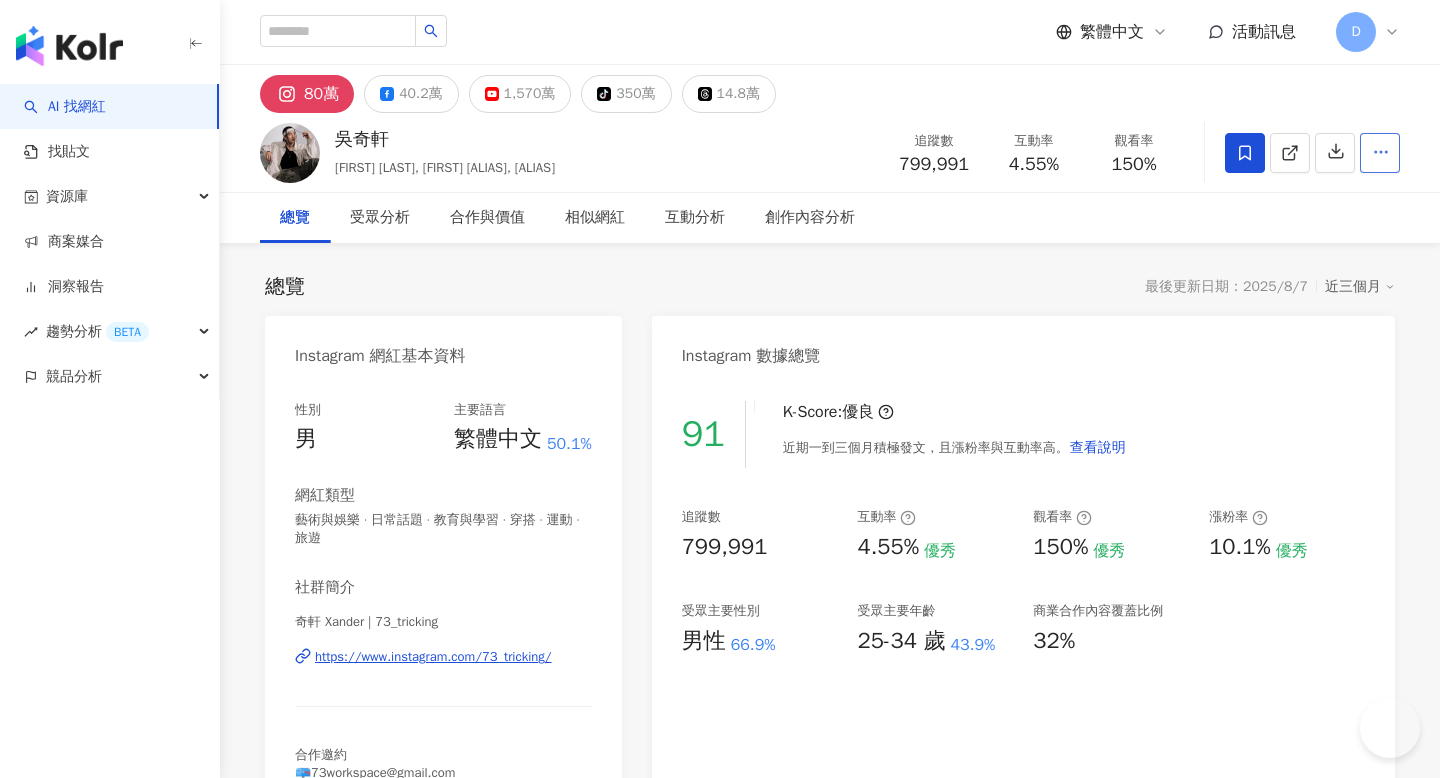 scroll, scrollTop: 0, scrollLeft: 0, axis: both 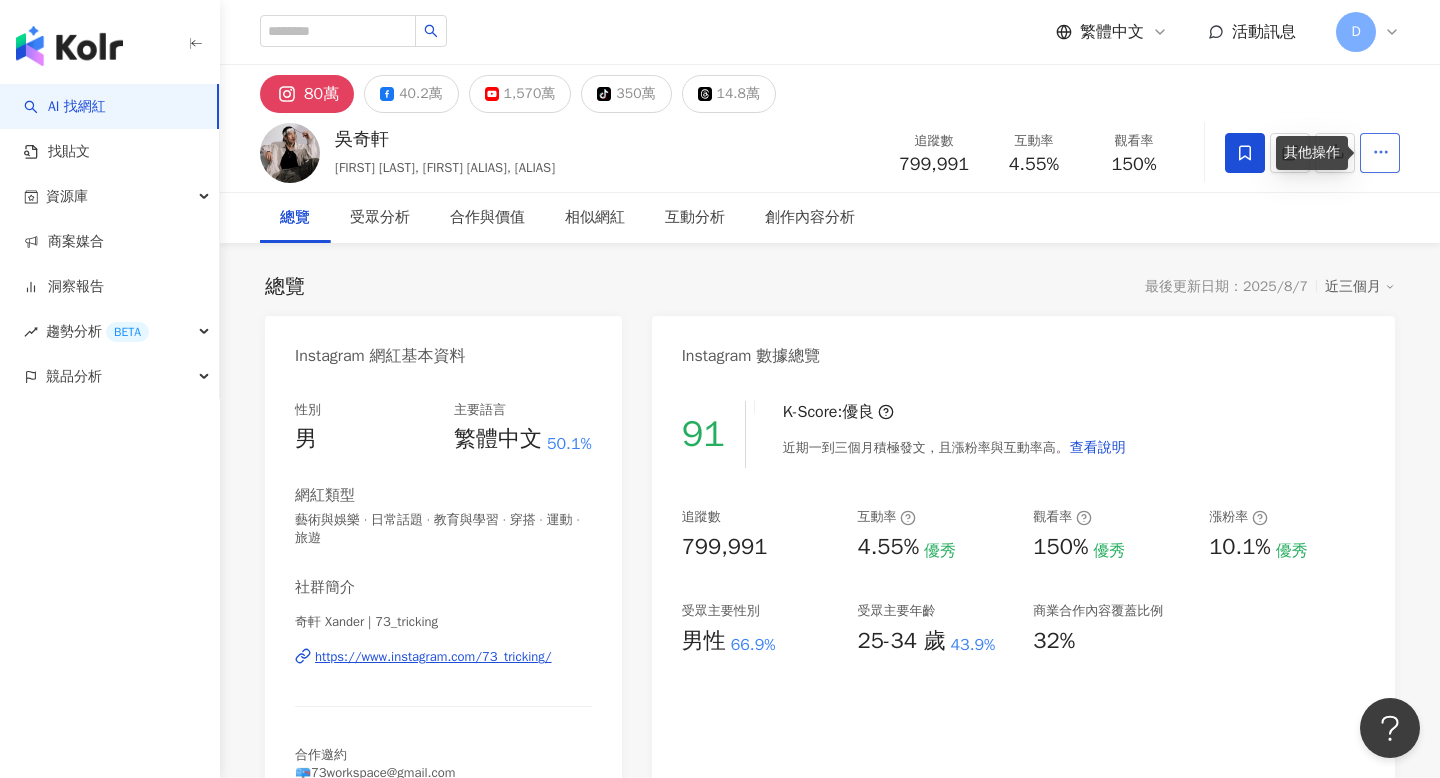 click 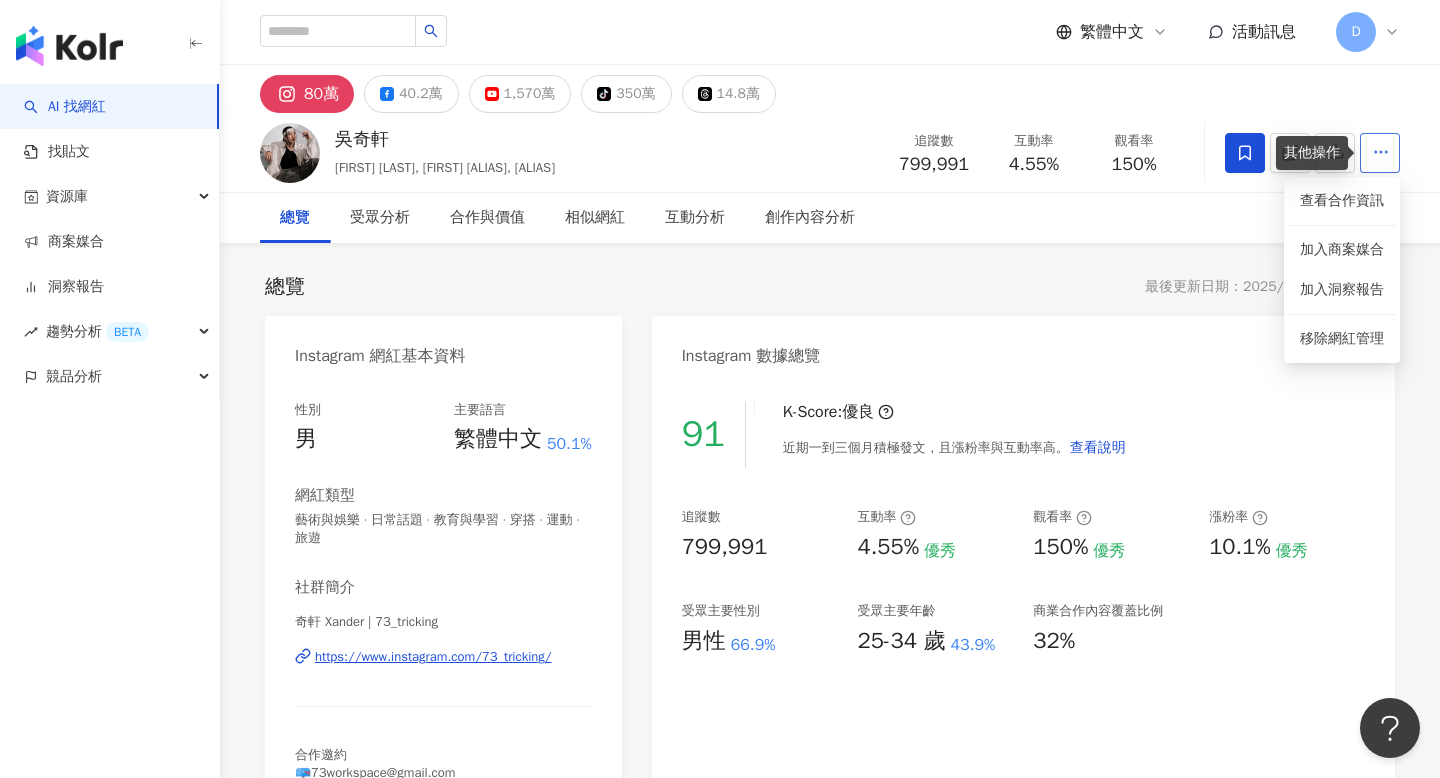 click 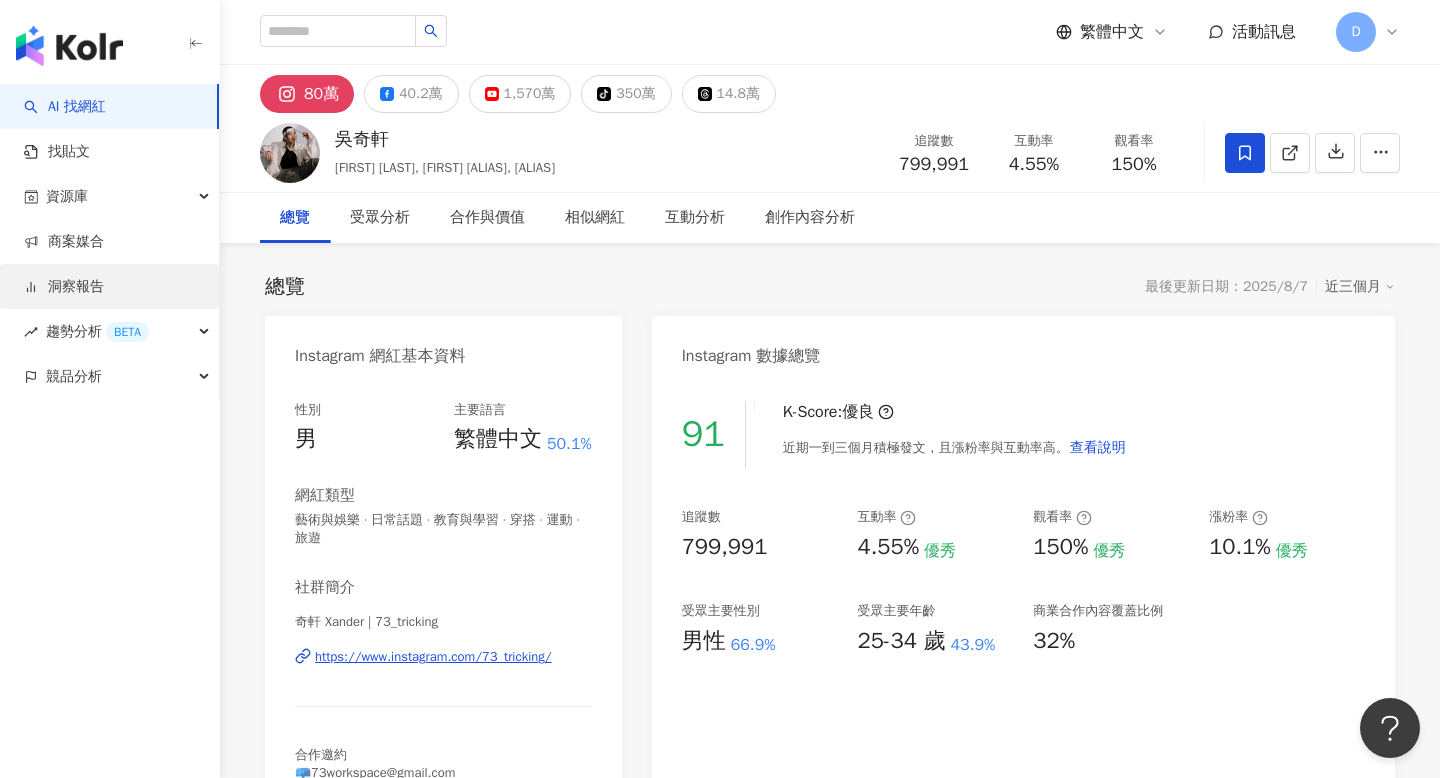 click on "洞察報告" at bounding box center (64, 287) 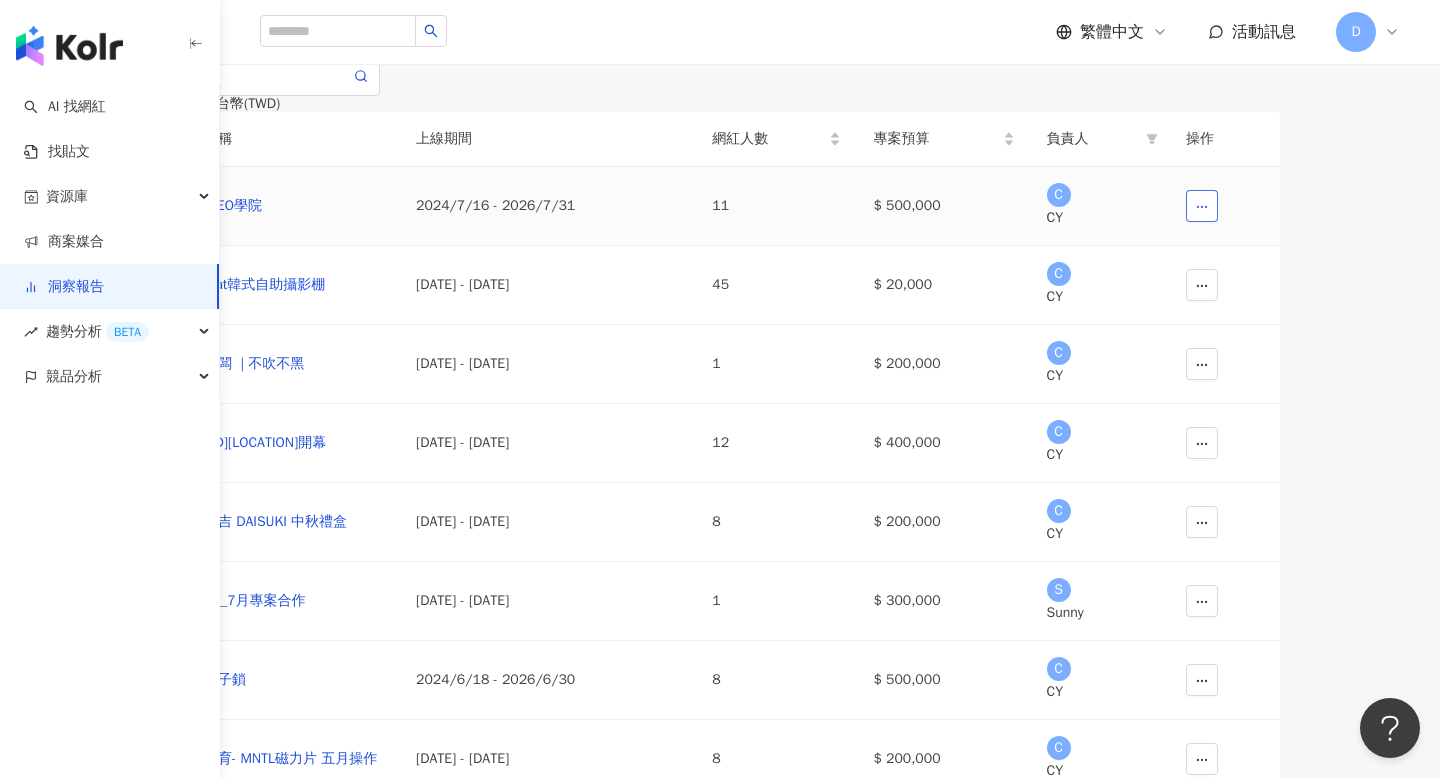 click at bounding box center (1202, 206) 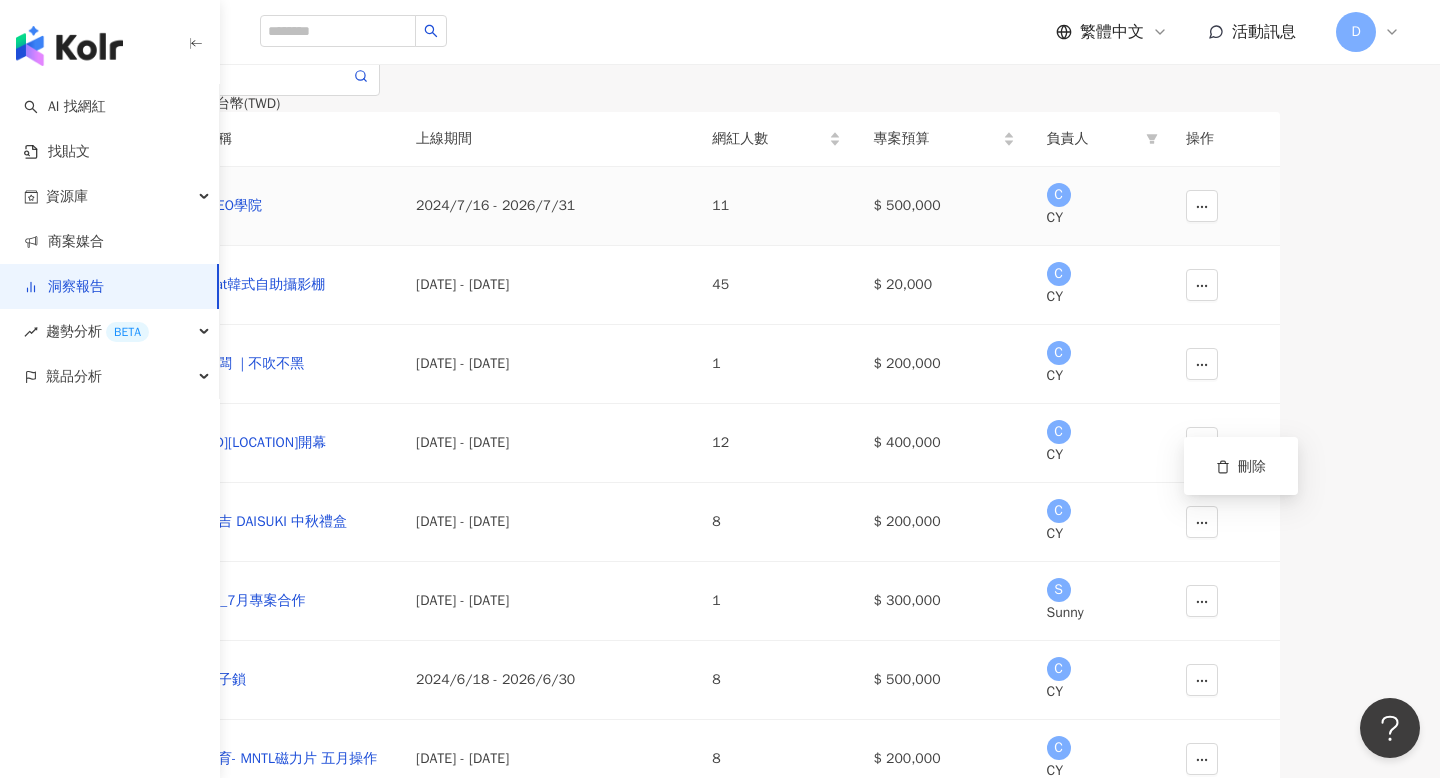 click on "$   500,000" at bounding box center (943, 206) 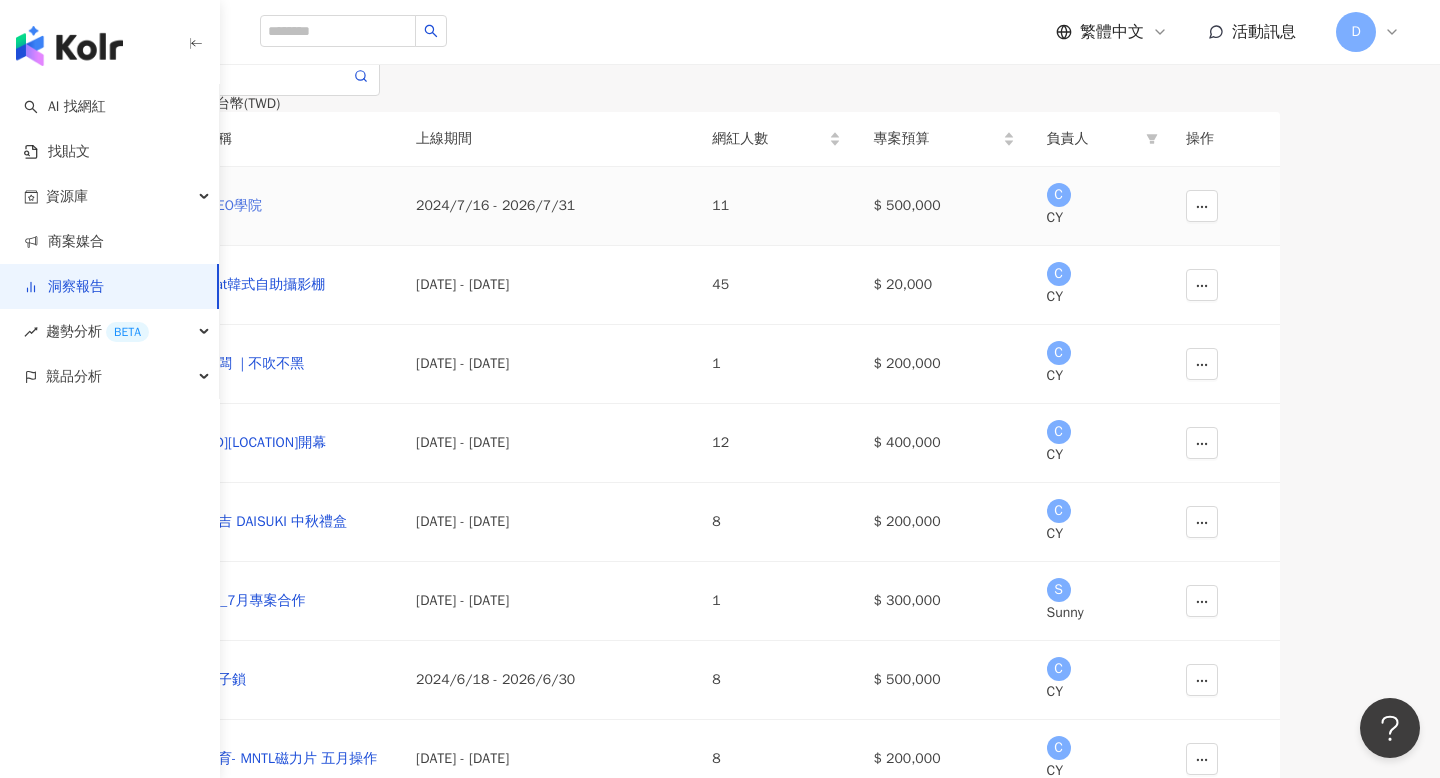 click on "商周 CEO學院" at bounding box center [280, 206] 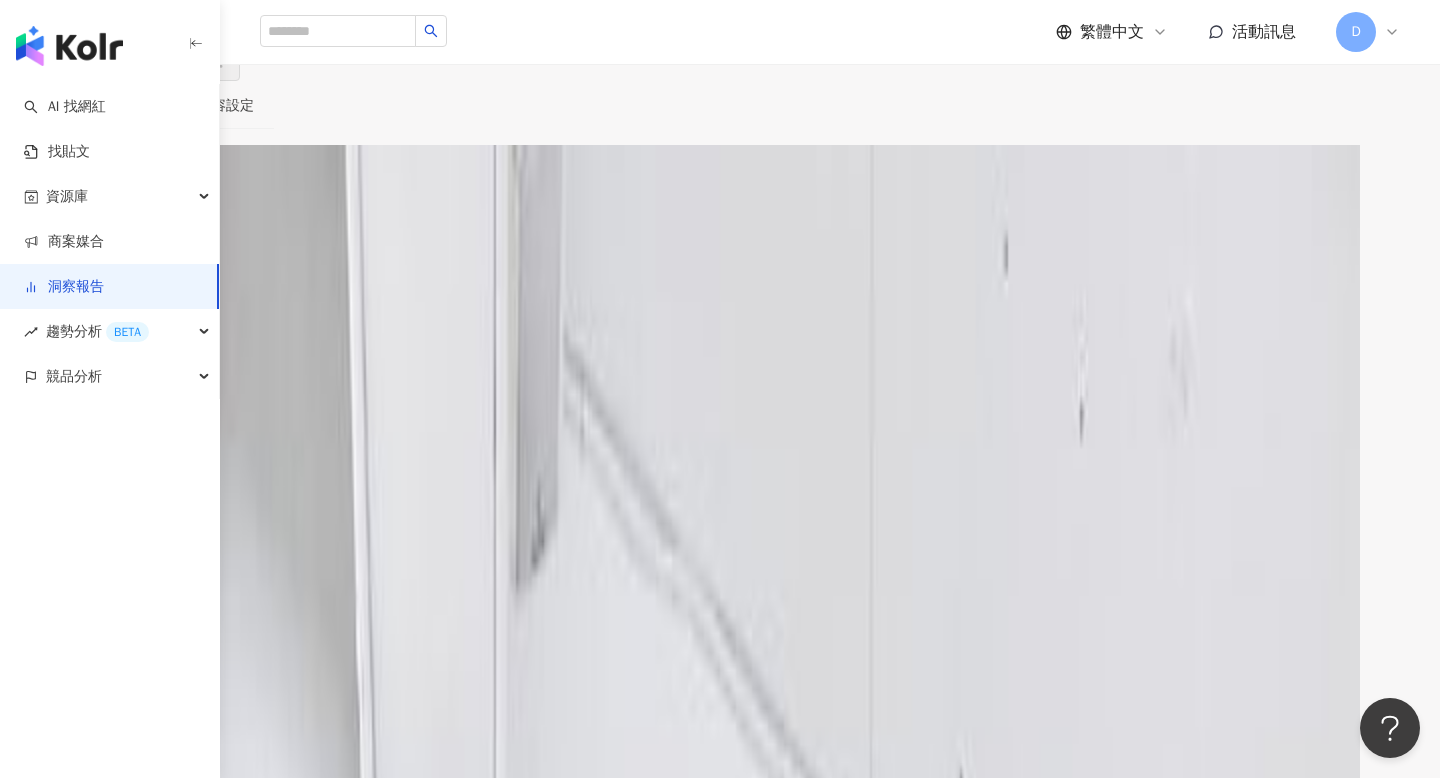 scroll, scrollTop: 0, scrollLeft: 0, axis: both 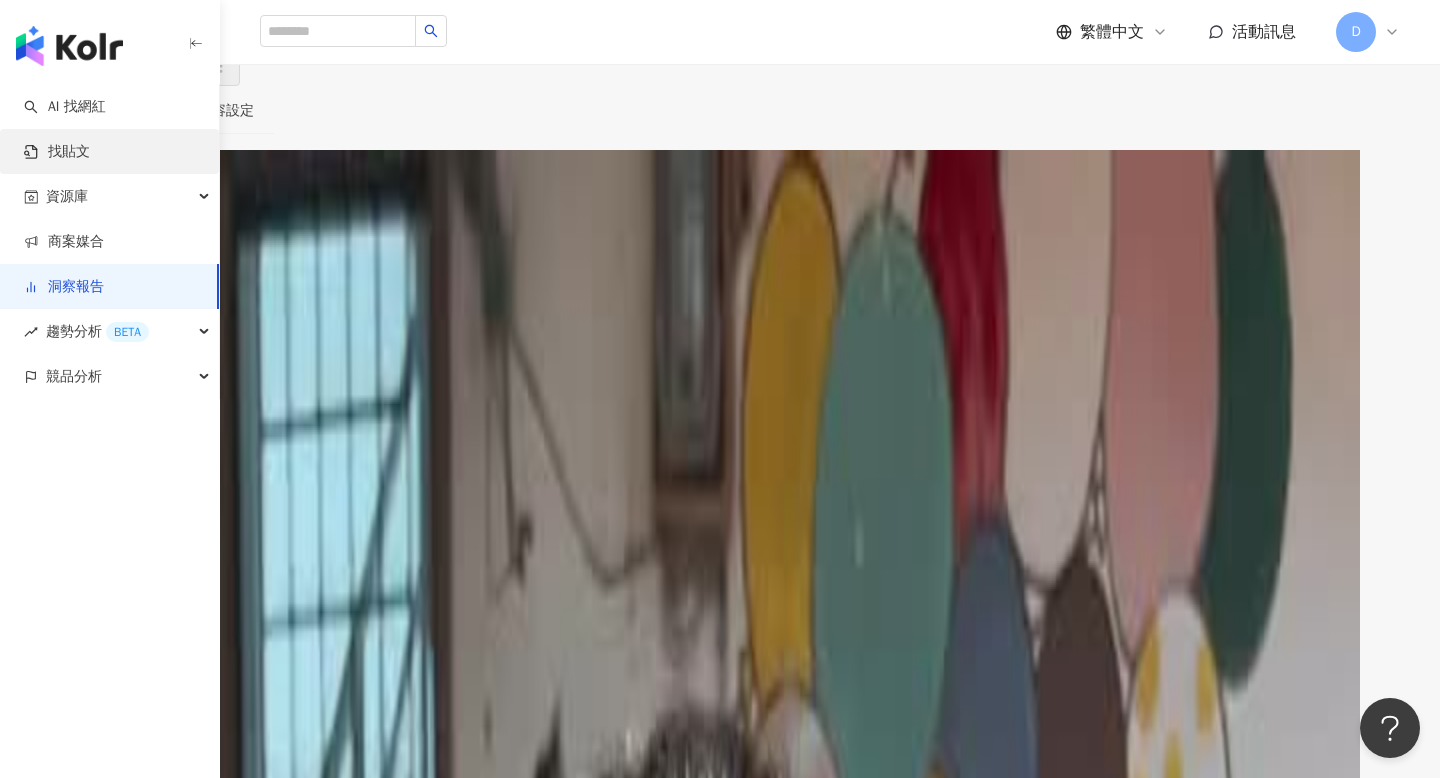 click on "找貼文" at bounding box center [57, 152] 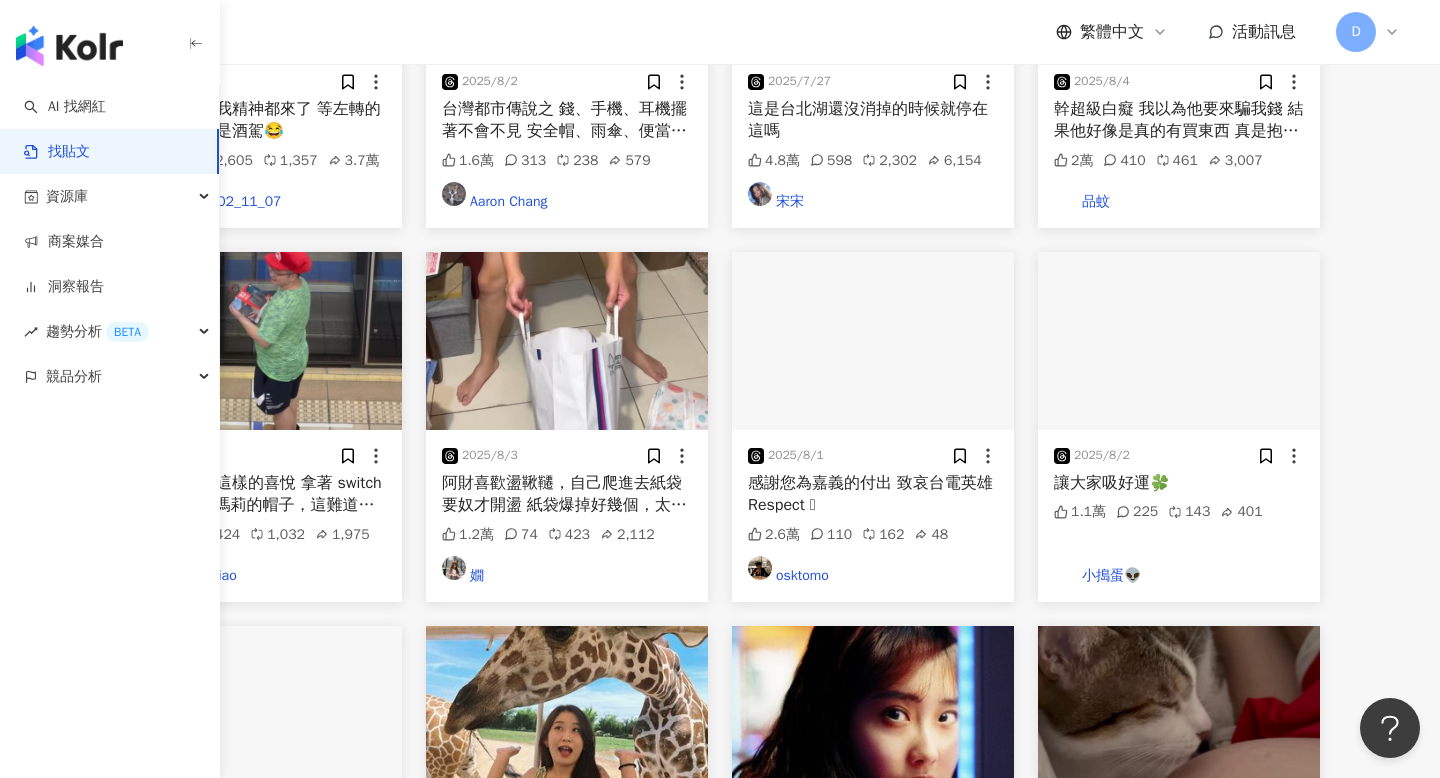 scroll, scrollTop: 781, scrollLeft: 0, axis: vertical 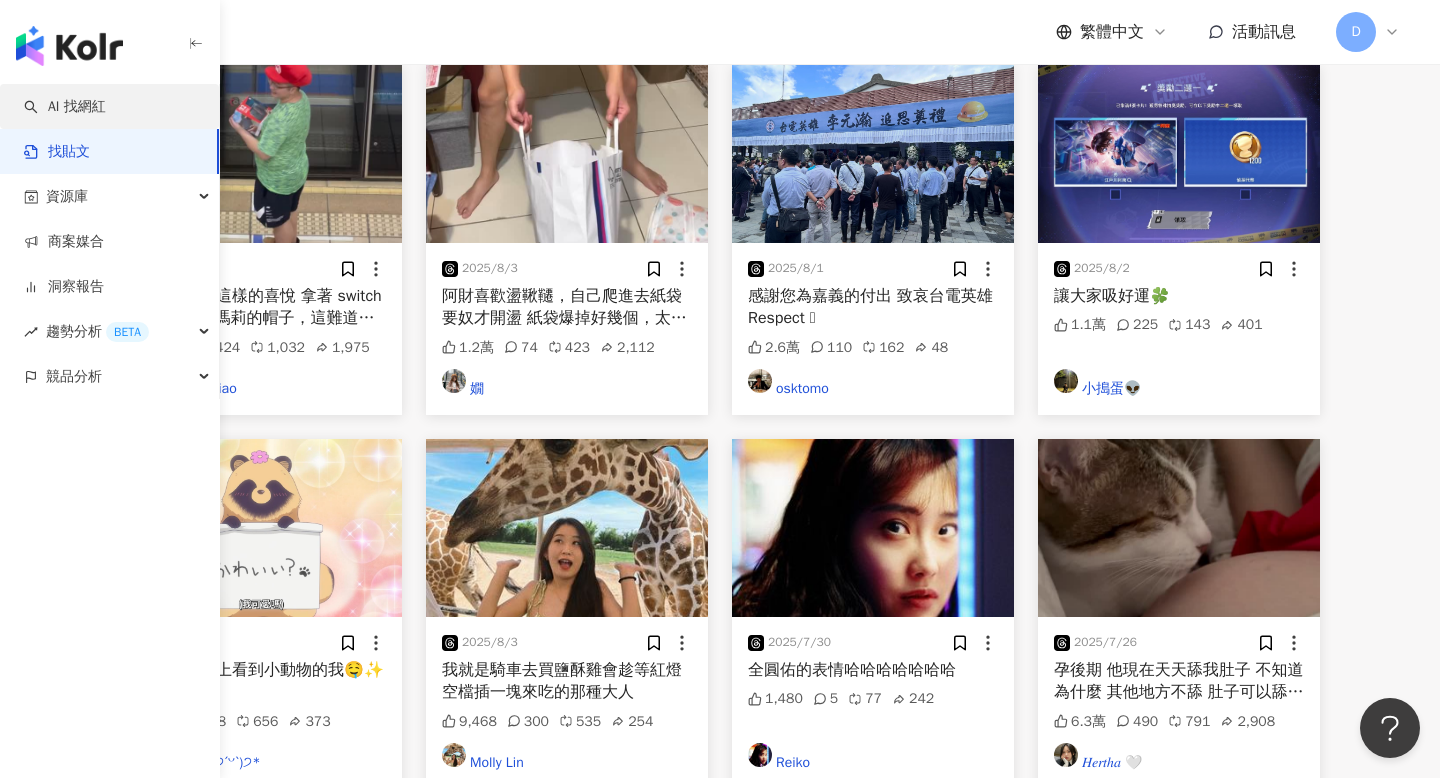 click on "AI 找網紅" at bounding box center [65, 107] 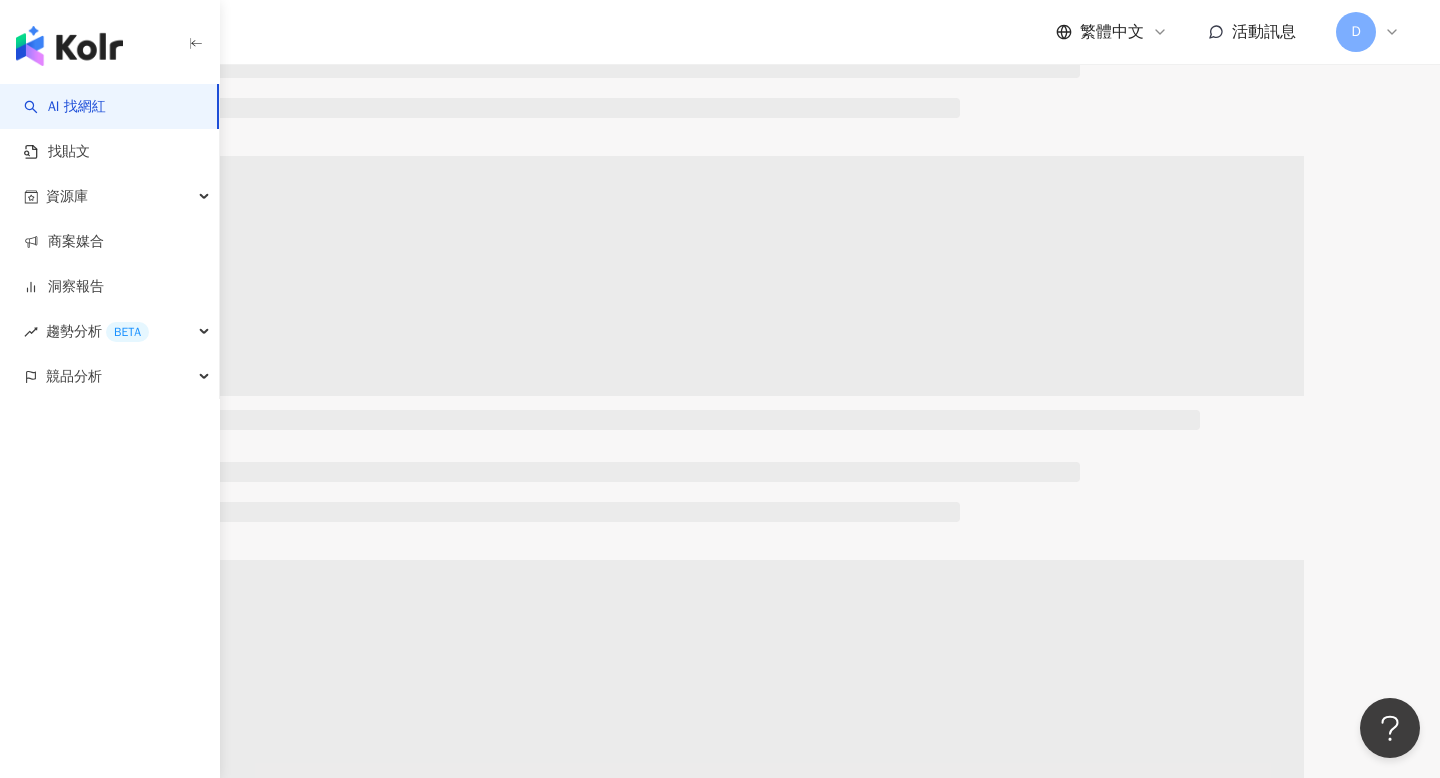 scroll, scrollTop: 0, scrollLeft: 0, axis: both 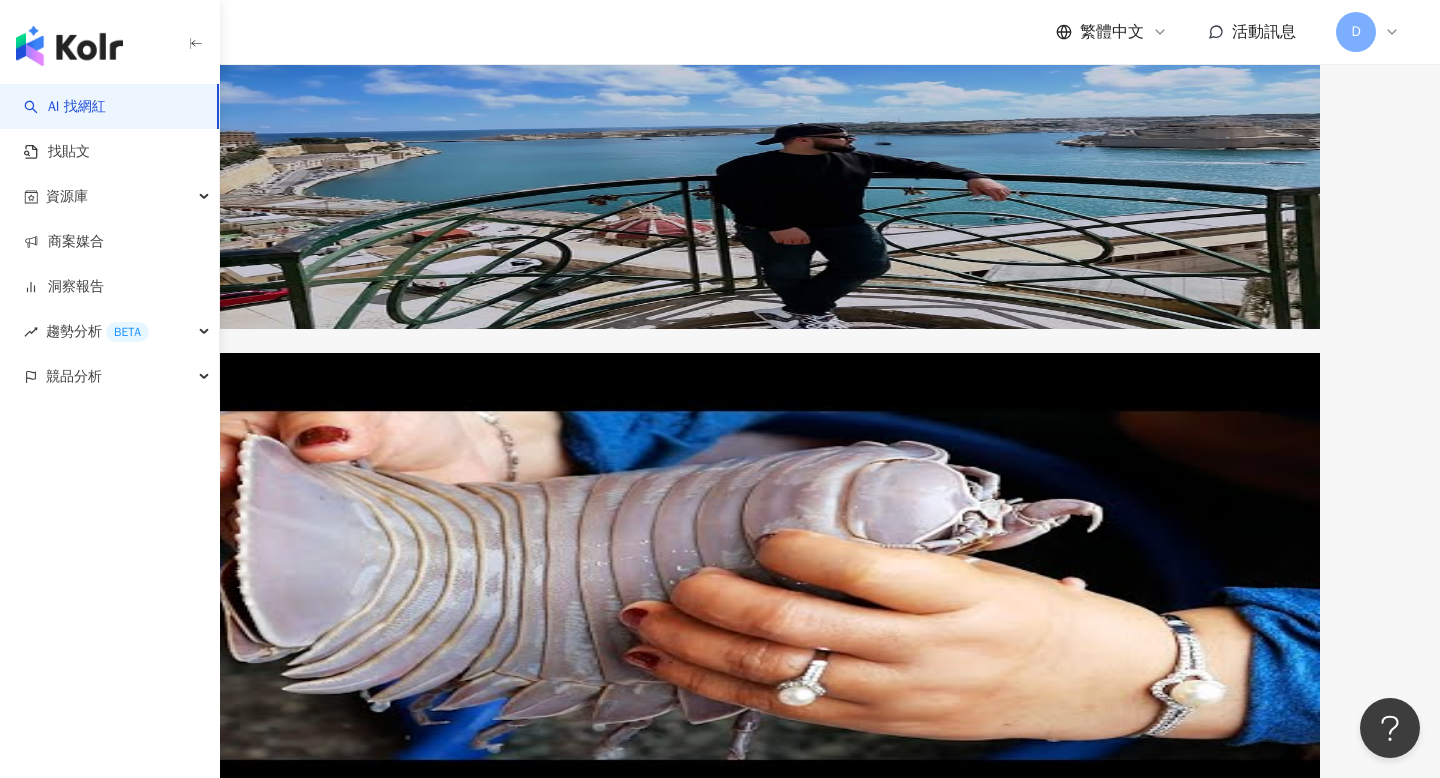 click on "Dudu Xiaokanai" at bounding box center [167, 1878] 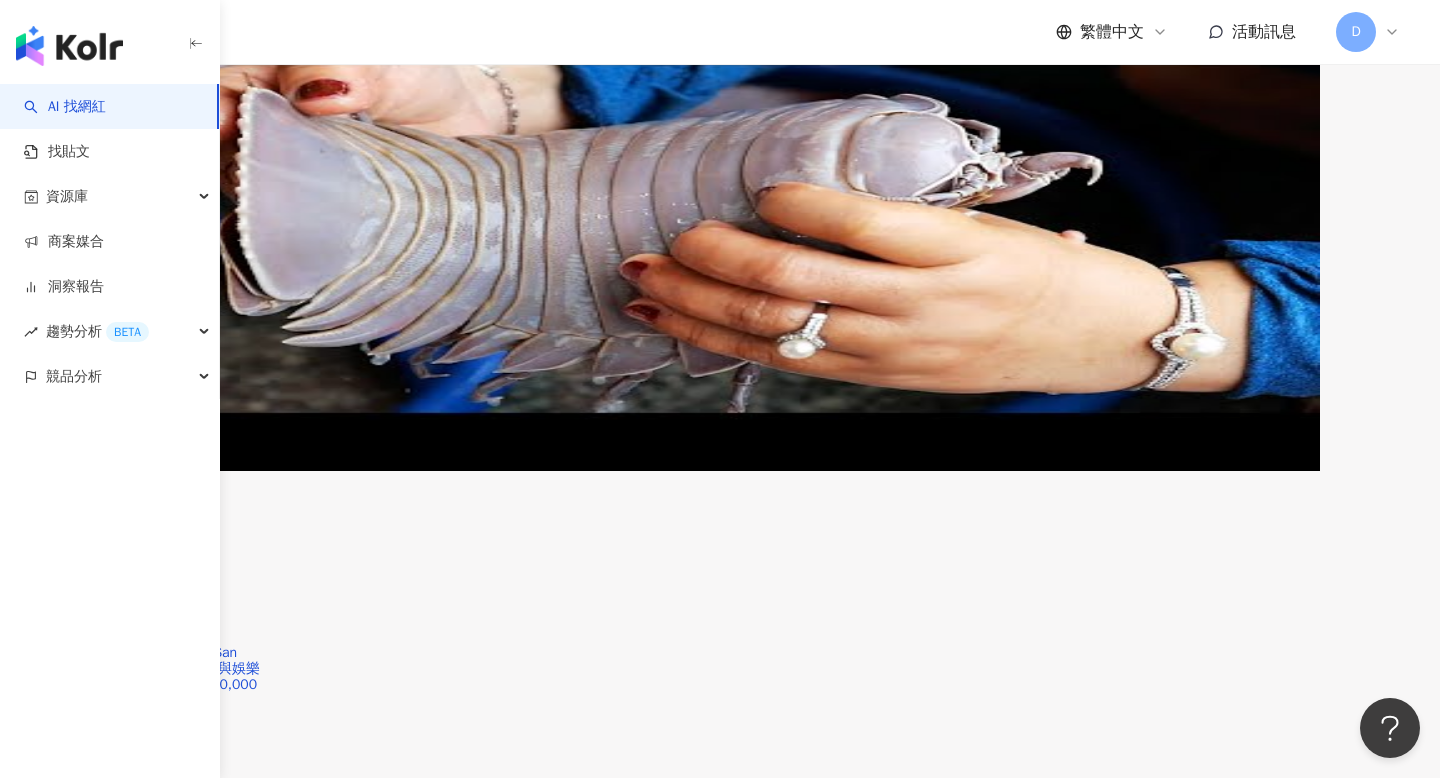 scroll, scrollTop: 2394, scrollLeft: 0, axis: vertical 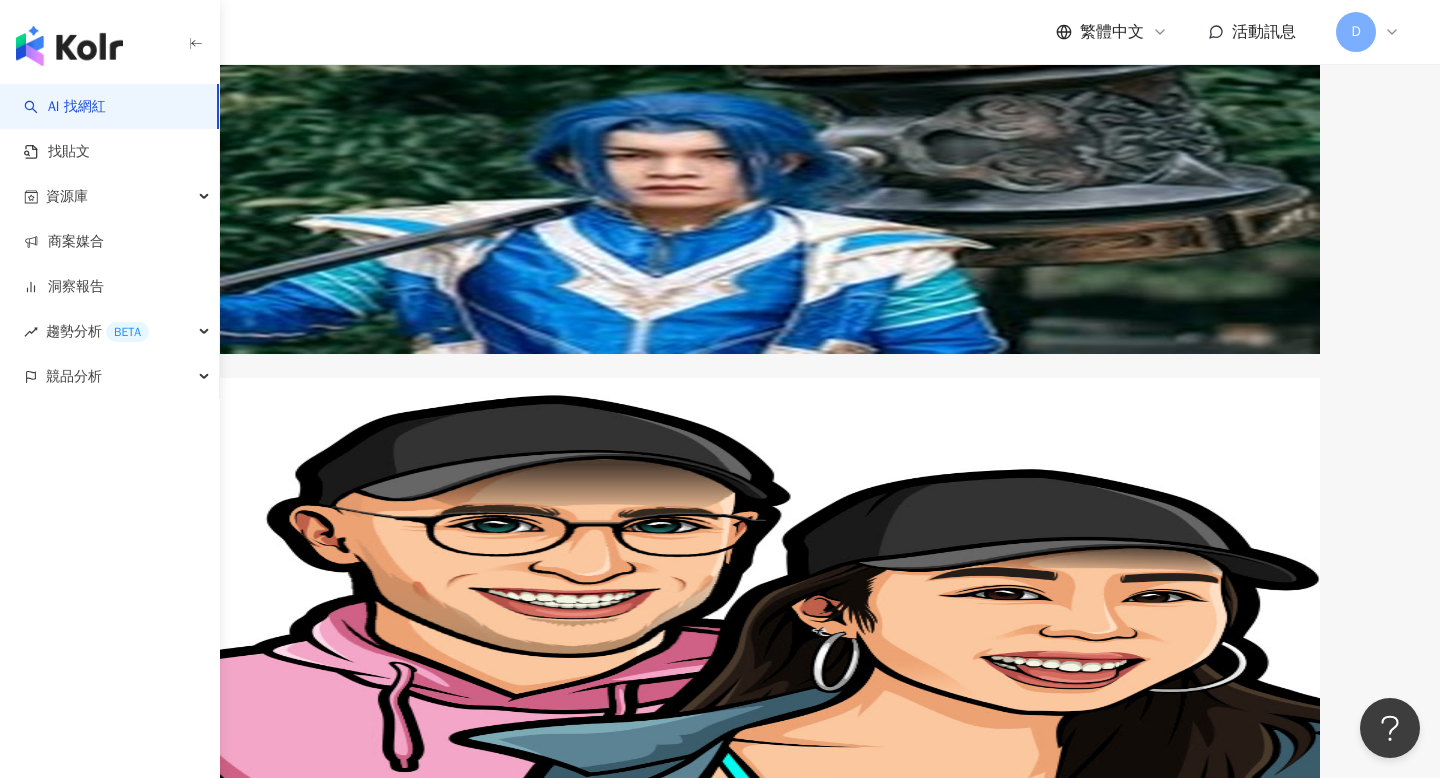 click on "葉舒華" at bounding box center (204, 2408) 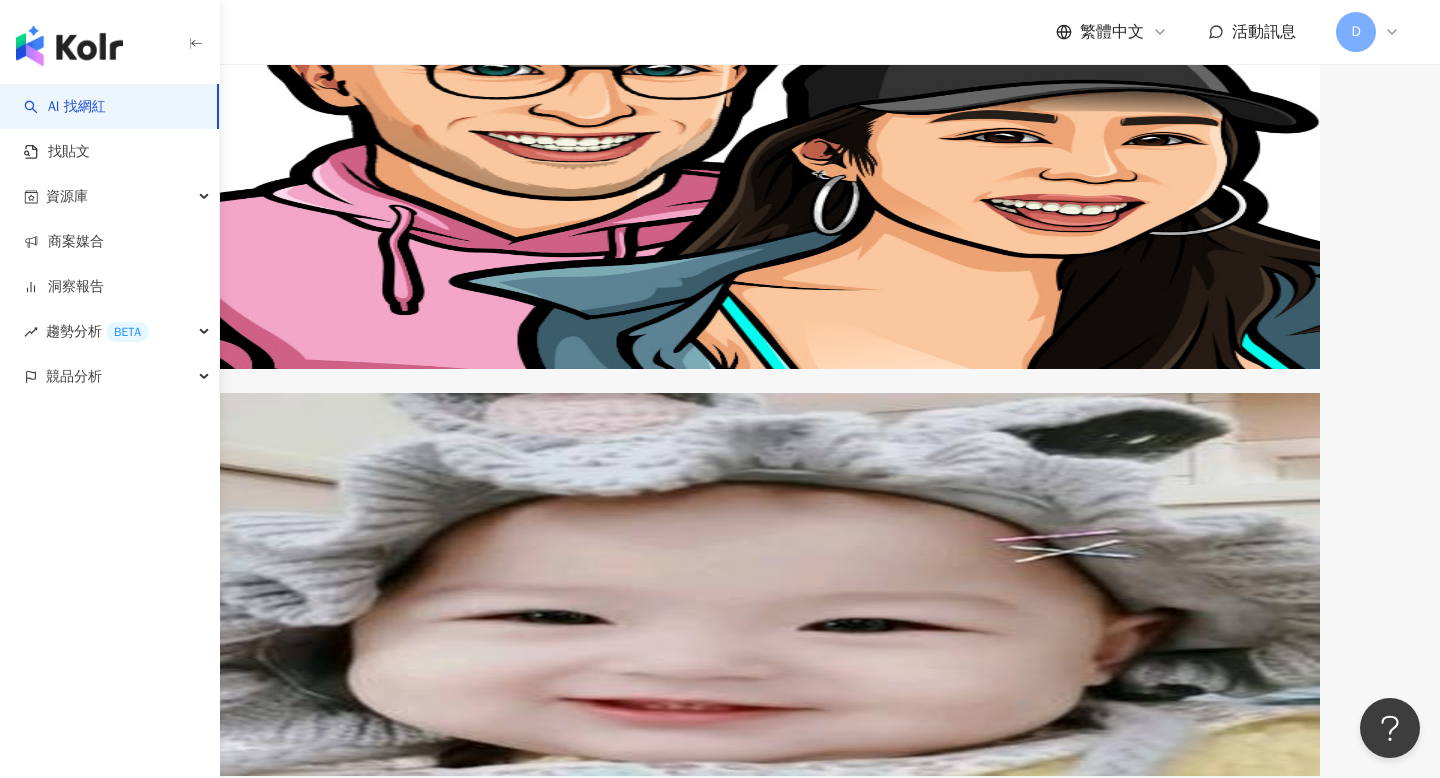 scroll, scrollTop: 3401, scrollLeft: 0, axis: vertical 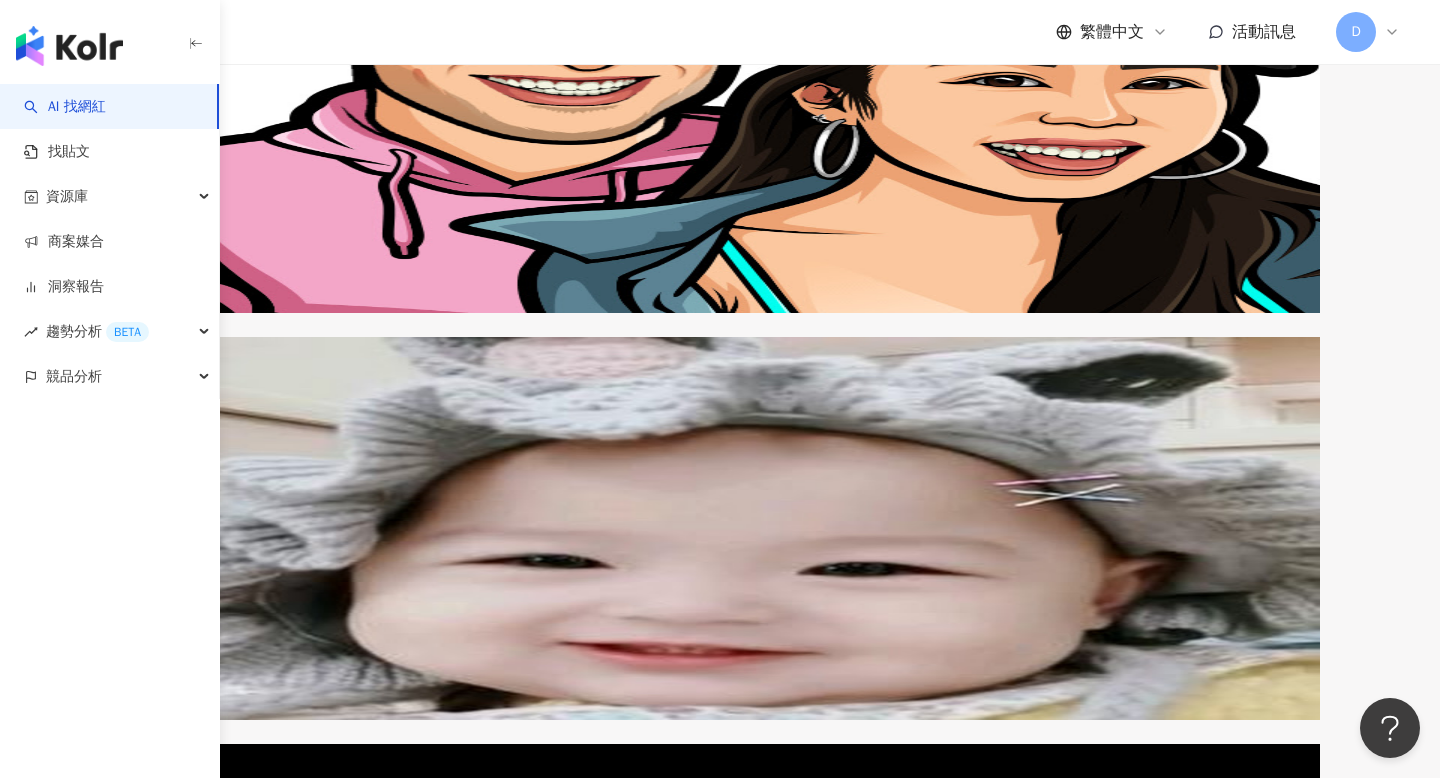 click on "下一頁" at bounding box center [334, 2680] 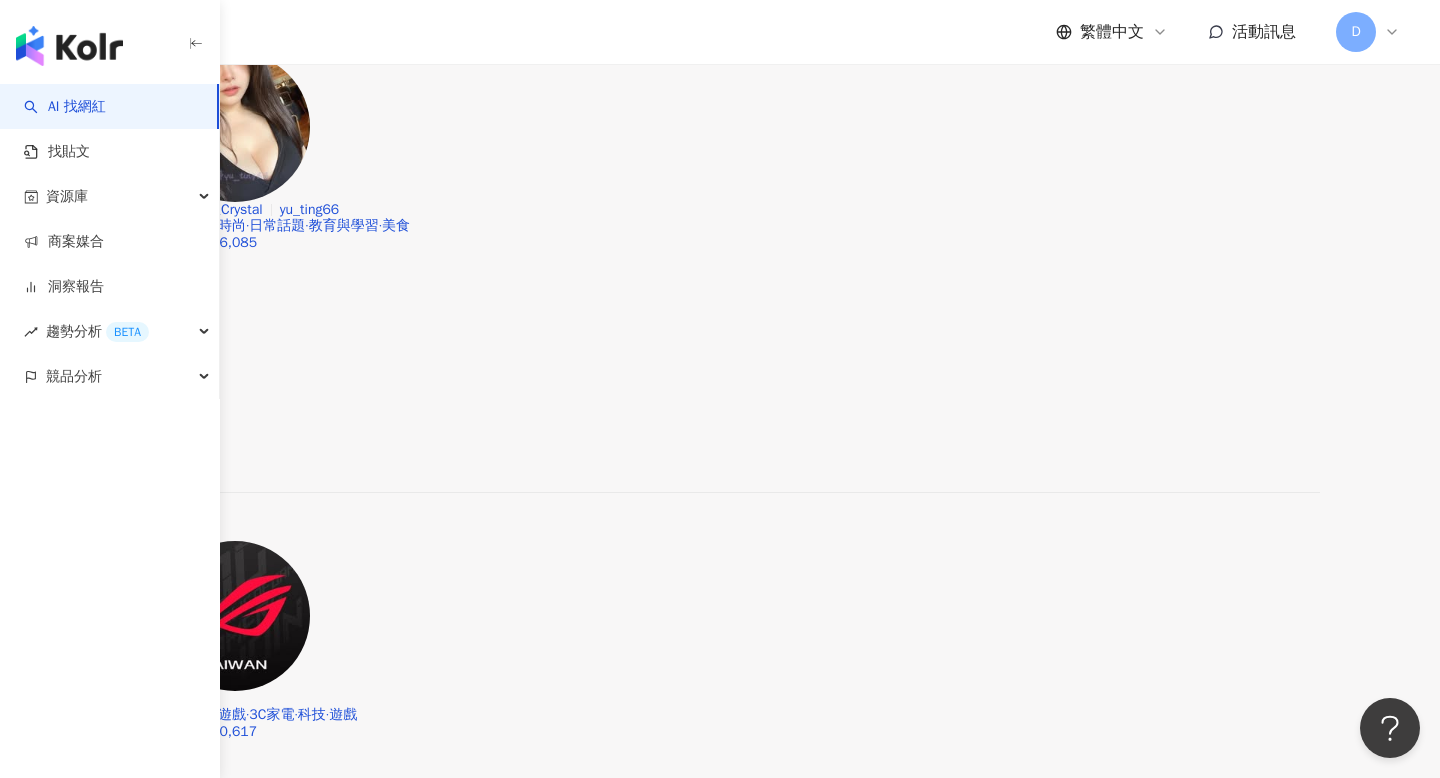 scroll, scrollTop: 728, scrollLeft: 0, axis: vertical 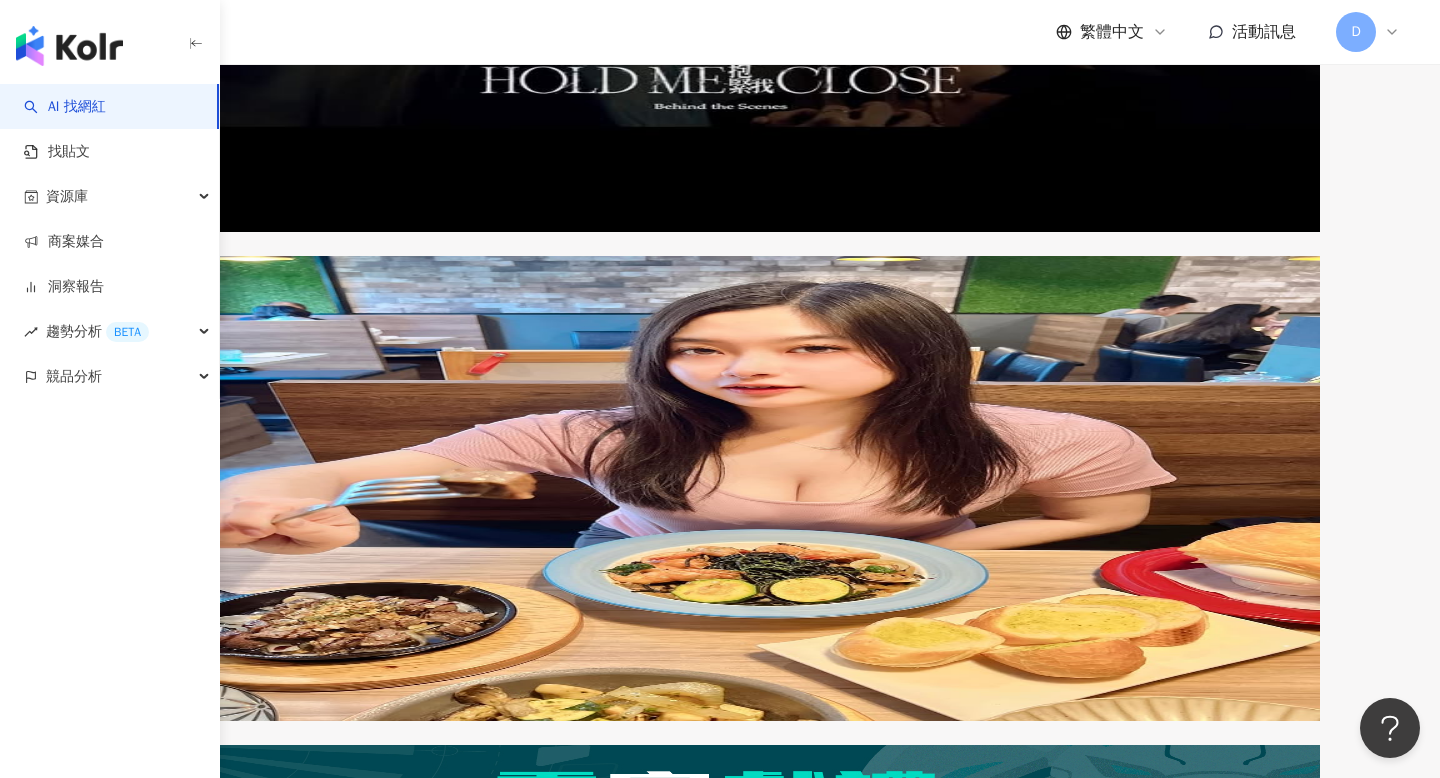 click on "Eddie Yuyan Peng" at bounding box center [325, 1374] 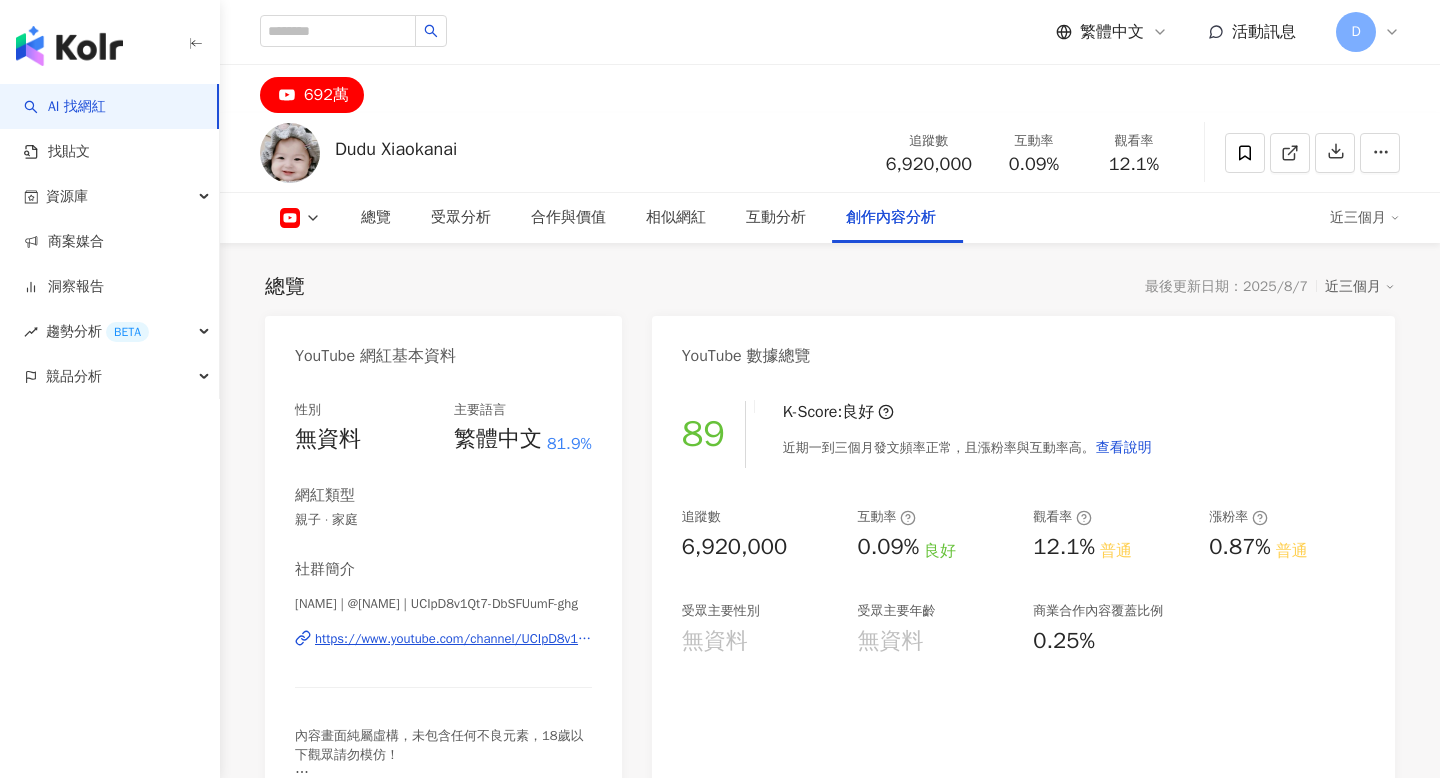 scroll, scrollTop: 4558, scrollLeft: 0, axis: vertical 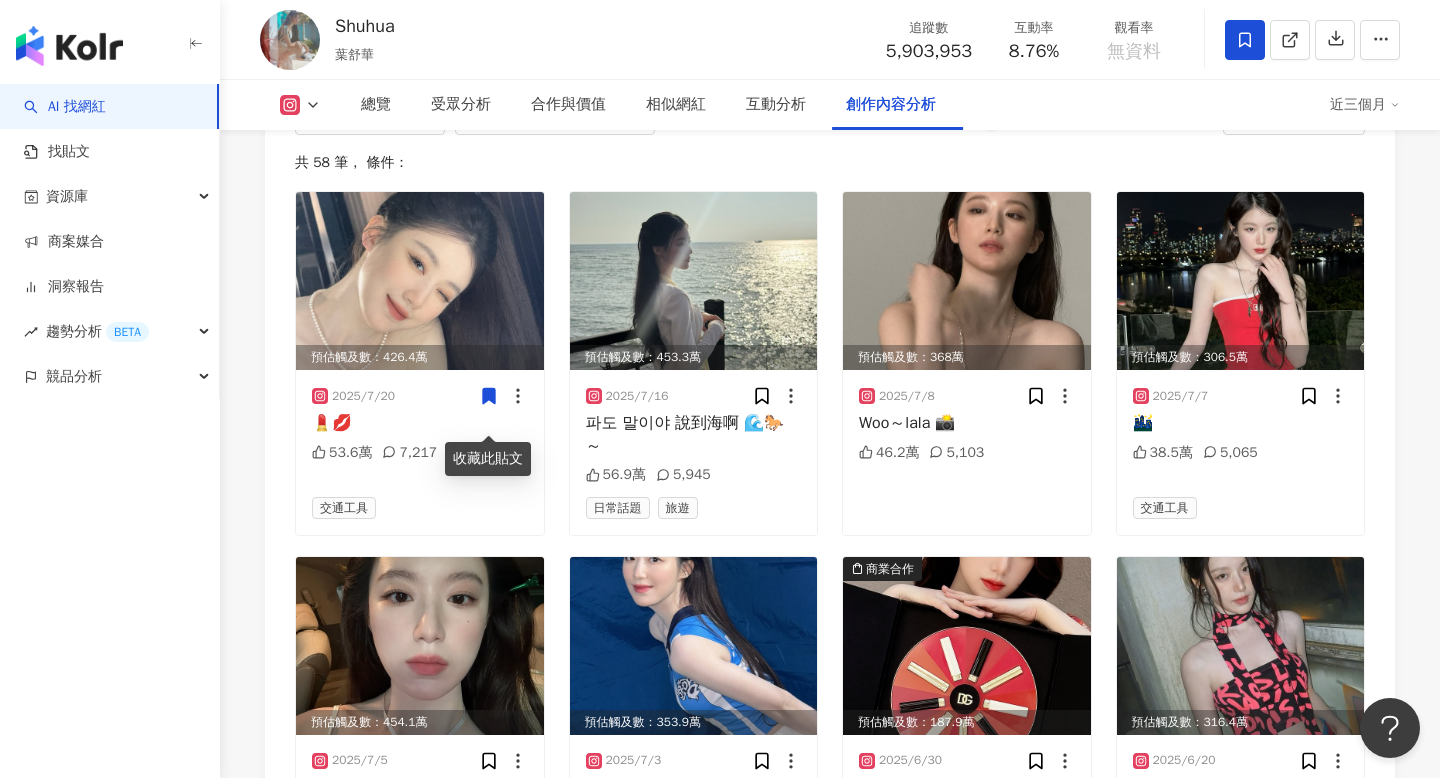 click on "預估觸及數：426.4萬 2025/7/20 💄💋 53.6萬 7,217 交通工具 預估觸及數：453.3萬 2025/7/16 파도  말이야  說到海啊 🌊🐎 ～ 56.9萬 5,945 日常話題 旅遊 預估觸及數：368萬 2025/7/8 Woo～lala 📸 46.2萬 5,103 預估觸及數：306.5萬 2025/7/7 🌃 38.5萬 5,065 交通工具 預估觸及數：454.1萬 2025/7/5 My selfie🤳 57萬 5,970 醫療與健康 預估觸及數：353.9萬 2025/7/3 🩵🩵🩵 44.5萬 5,012 交通工具 商業合作 預估觸及數：187.9萬 2025/6/30 #광고
❝ MY LIP STYLO ❞ 💄🌹❤️
@dolcegabbana_beauty
#DGBeauty #DGMakeup 23.6萬 3,082 美妝時尚 預估觸及數：316.4萬 2025/6/20 Goodbye baby 啵～ 39.7萬 4,774 日常話題 預估觸及數：494.6萬 2025/6/13 청바지 牛仔褲👖 62.1萬 5,644 美食 預估觸及數：290.5萬 2025/5/13 💃🏻 36.4萬 3,731 交通工具 預估觸及數：834.7萬 2025/5/5 Dear.(G) 104.5萬 4,737 日常話題 預估觸及數：375.3萬 2025/4/27 📸 47.1萬 4,725 交通工具" at bounding box center (830, 716) 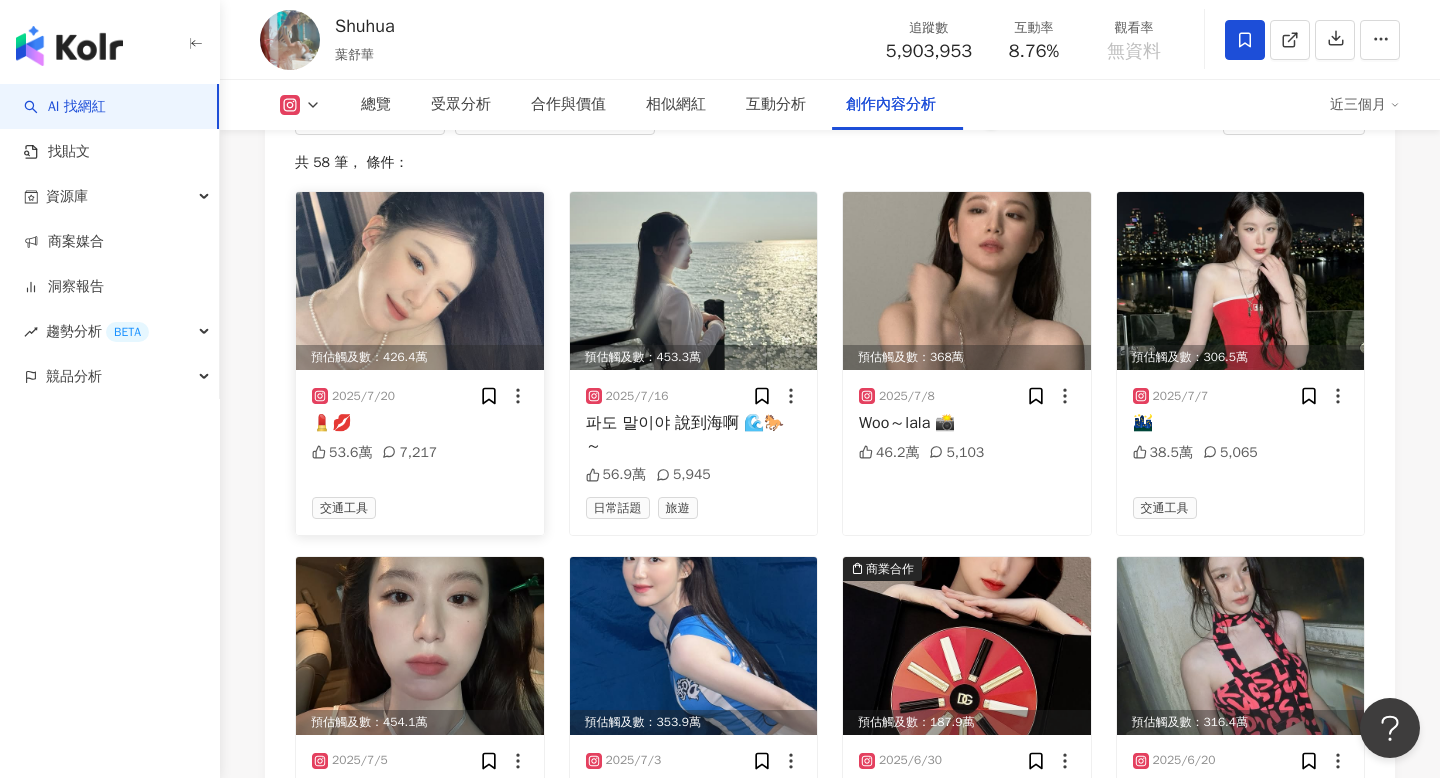 click on "預估觸及數：426.4萬" at bounding box center [420, 357] 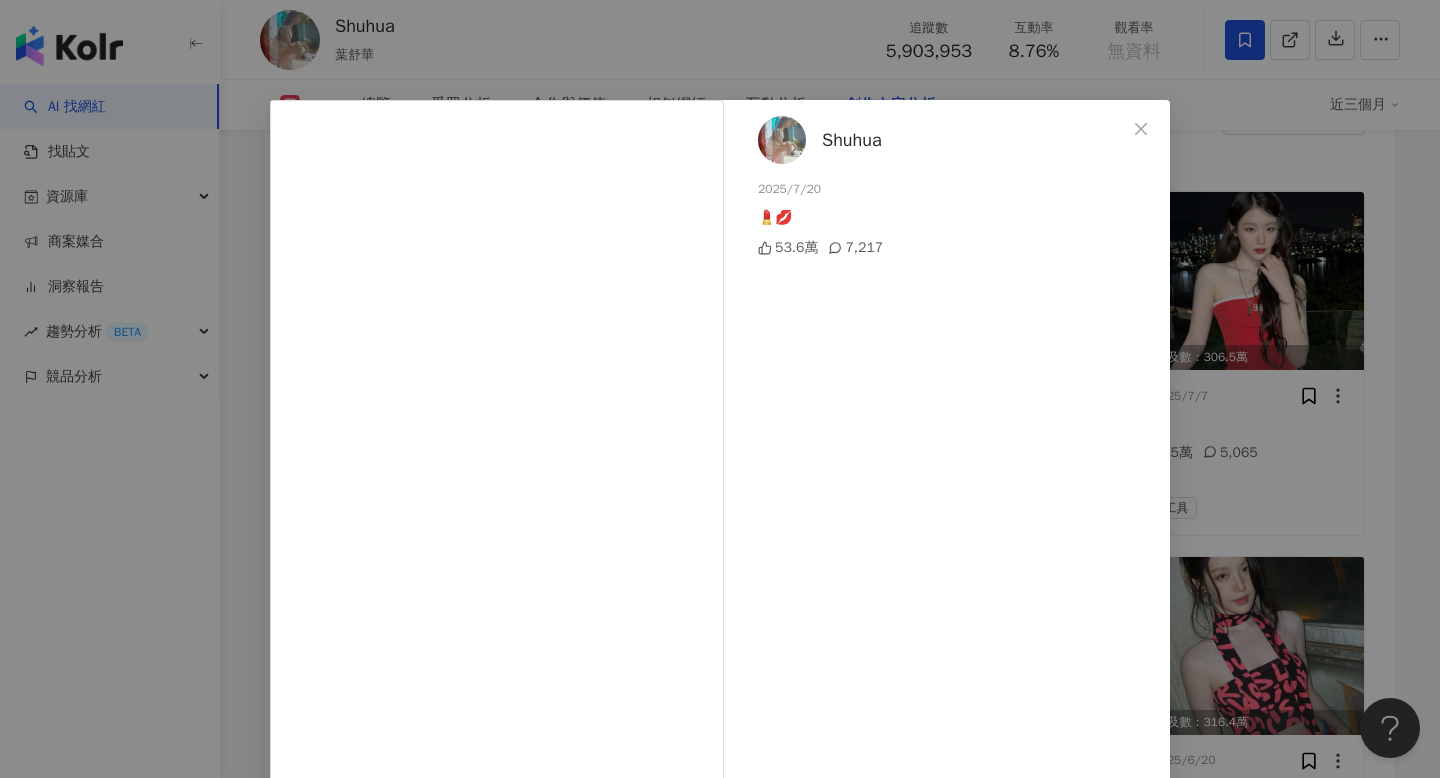 click on "Shuhua 2025/7/20 💄💋 53.6萬 7,217 查看原始貼文" at bounding box center [720, 389] 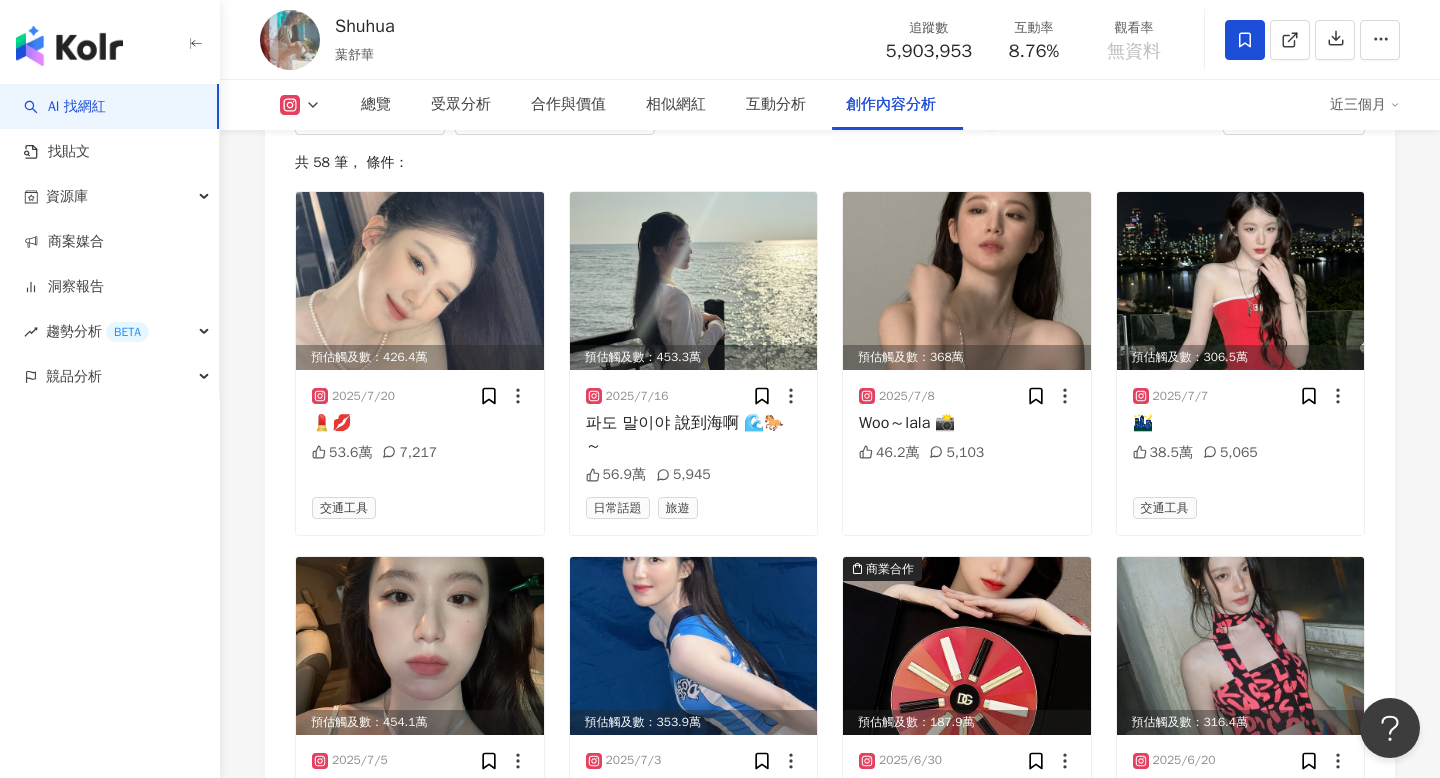click on "預估觸及數：426.4萬 2025/7/20 💄💋 53.6萬 7,217 交通工具 預估觸及數：453.3萬 2025/7/16 파도  말이야  說到海啊 🌊🐎 ～ 56.9萬 5,945 日常話題 旅遊 預估觸及數：368萬 2025/7/8 Woo～lala 📸 46.2萬 5,103 預估觸及數：306.5萬 2025/7/7 🌃 38.5萬 5,065 交通工具 預估觸及數：454.1萬 2025/7/5 My selfie🤳 57萬 5,970 醫療與健康 預估觸及數：353.9萬 2025/7/3 🩵🩵🩵 44.5萬 5,012 交通工具 商業合作 預估觸及數：187.9萬 2025/6/30 #광고
❝ MY LIP STYLO ❞ 💄🌹❤️
@dolcegabbana_beauty
#DGBeauty #DGMakeup 23.6萬 3,082 美妝時尚 預估觸及數：316.4萬 2025/6/20 Goodbye baby 啵～ 39.7萬 4,774 日常話題 預估觸及數：494.6萬 2025/6/13 청바지 牛仔褲👖 62.1萬 5,644 美食 預估觸及數：290.5萬 2025/5/13 💃🏻 36.4萬 3,731 交通工具 預估觸及數：834.7萬 2025/5/5 Dear.(G) 104.5萬 4,737 日常話題 預估觸及數：375.3萬 2025/4/27 📸 47.1萬 4,725 交通工具" at bounding box center (830, 716) 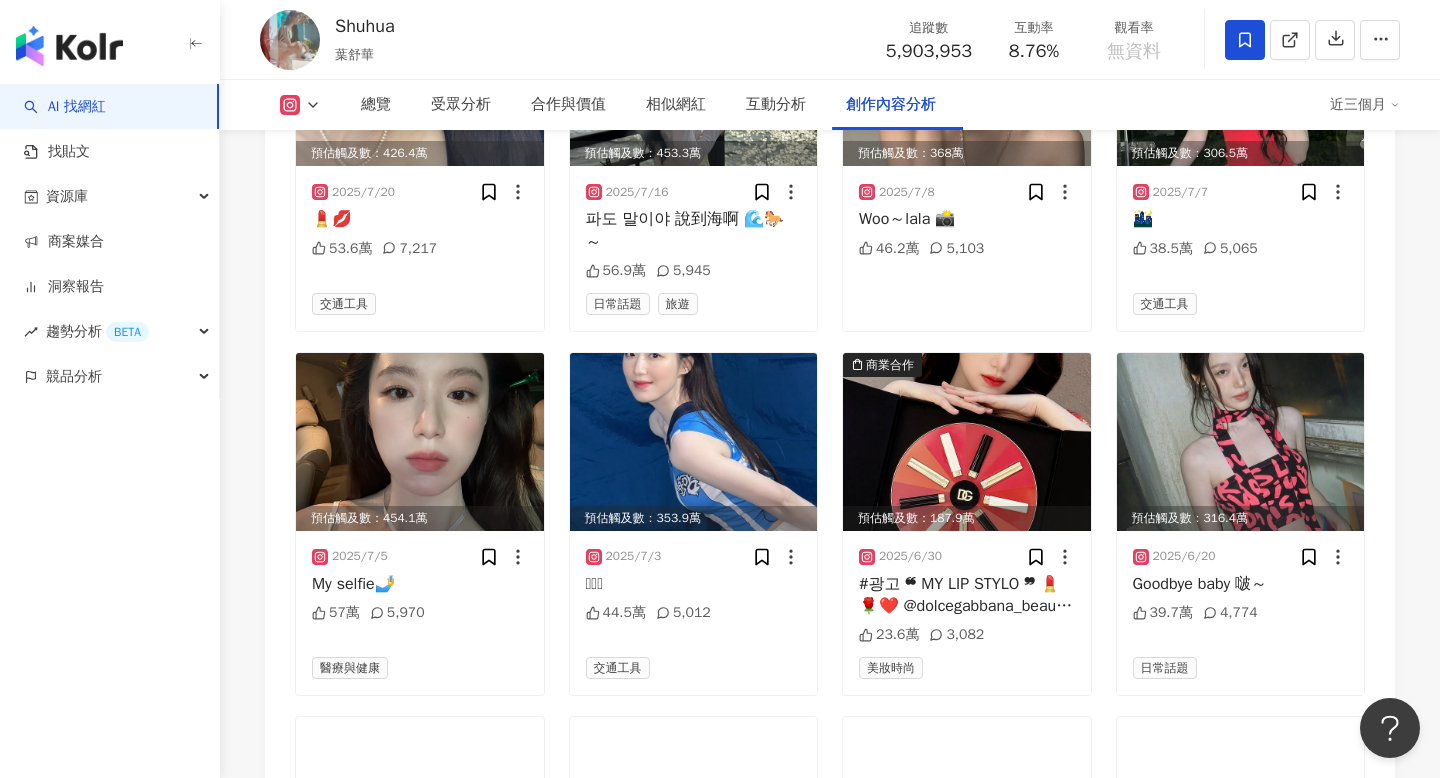 scroll, scrollTop: 5980, scrollLeft: 0, axis: vertical 